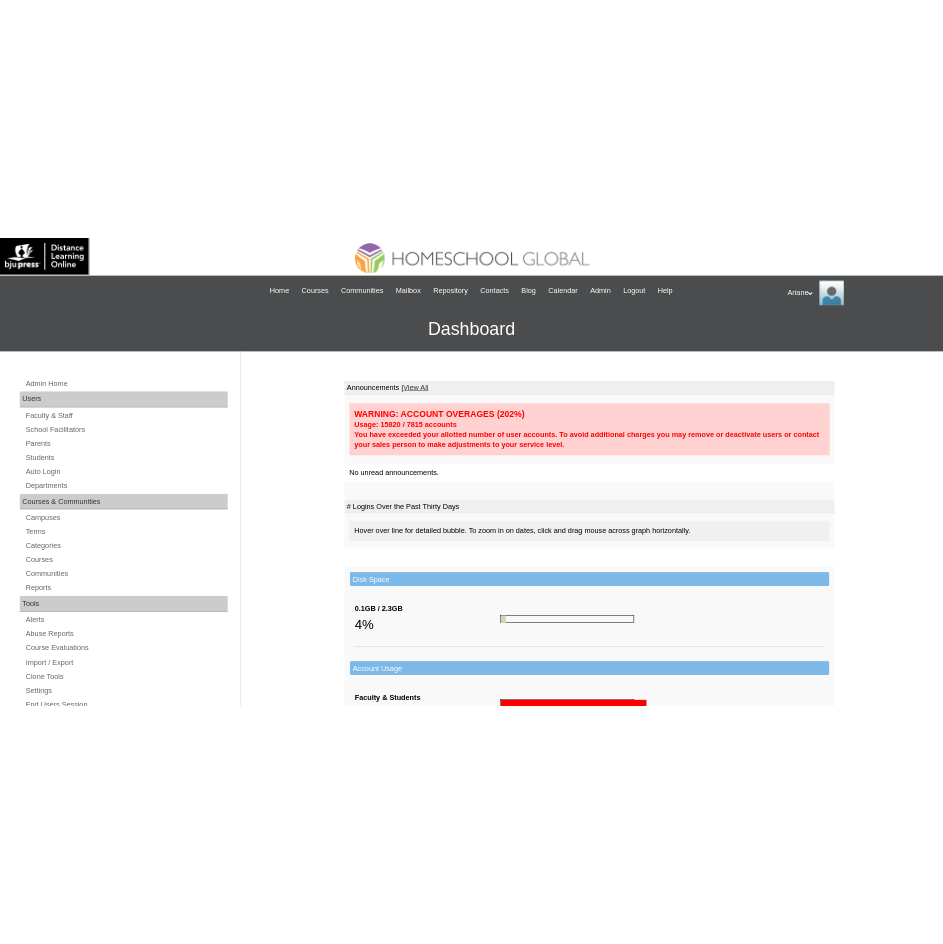 scroll, scrollTop: 0, scrollLeft: 0, axis: both 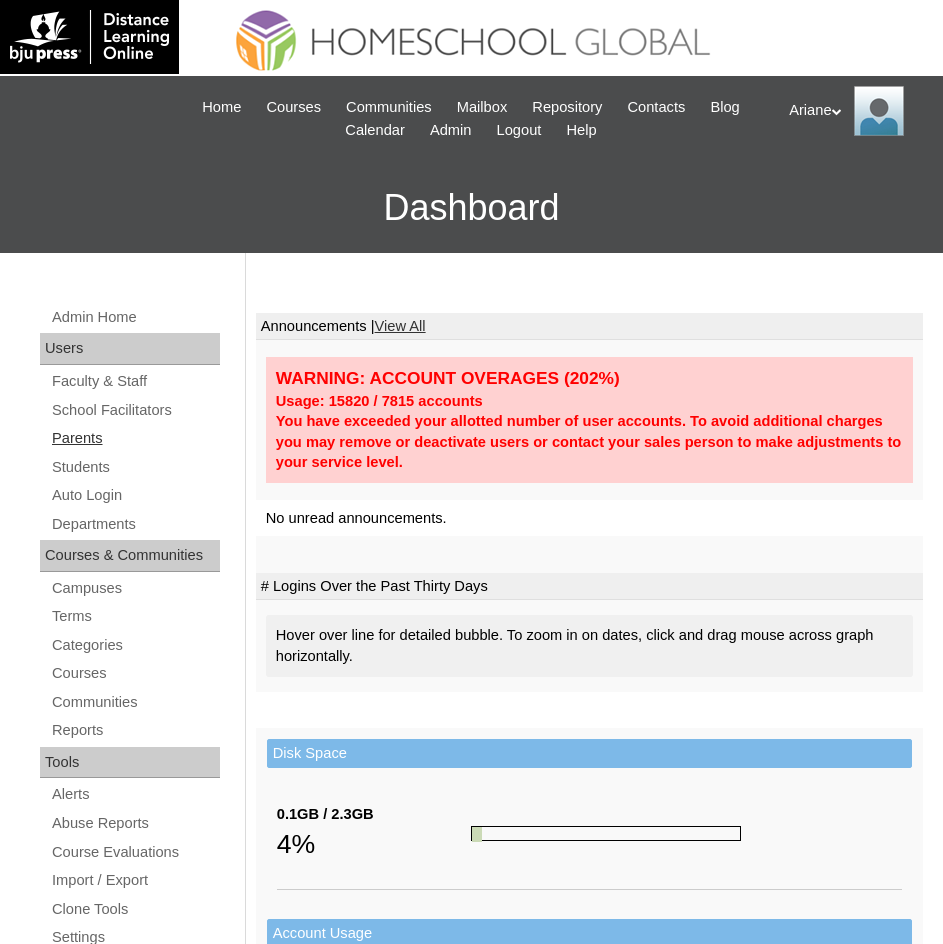 click on "Parents" at bounding box center (135, 438) 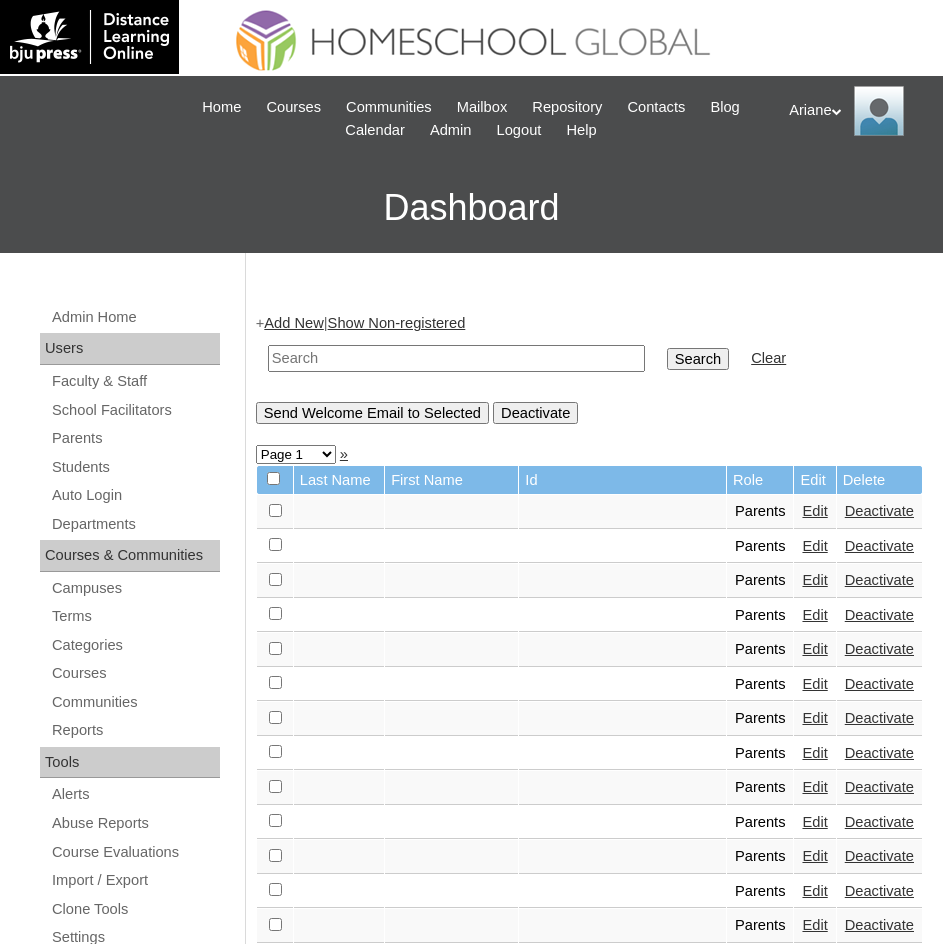 scroll, scrollTop: 0, scrollLeft: 0, axis: both 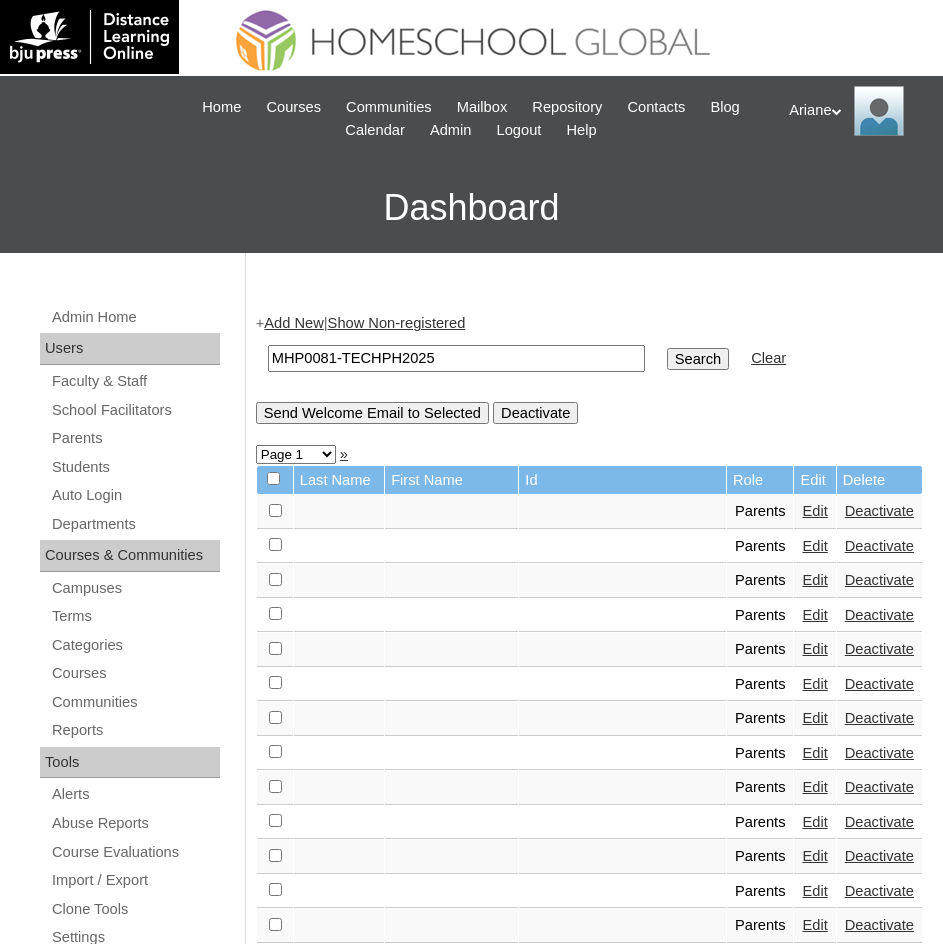 type on "MHP0081-TECHPH2025" 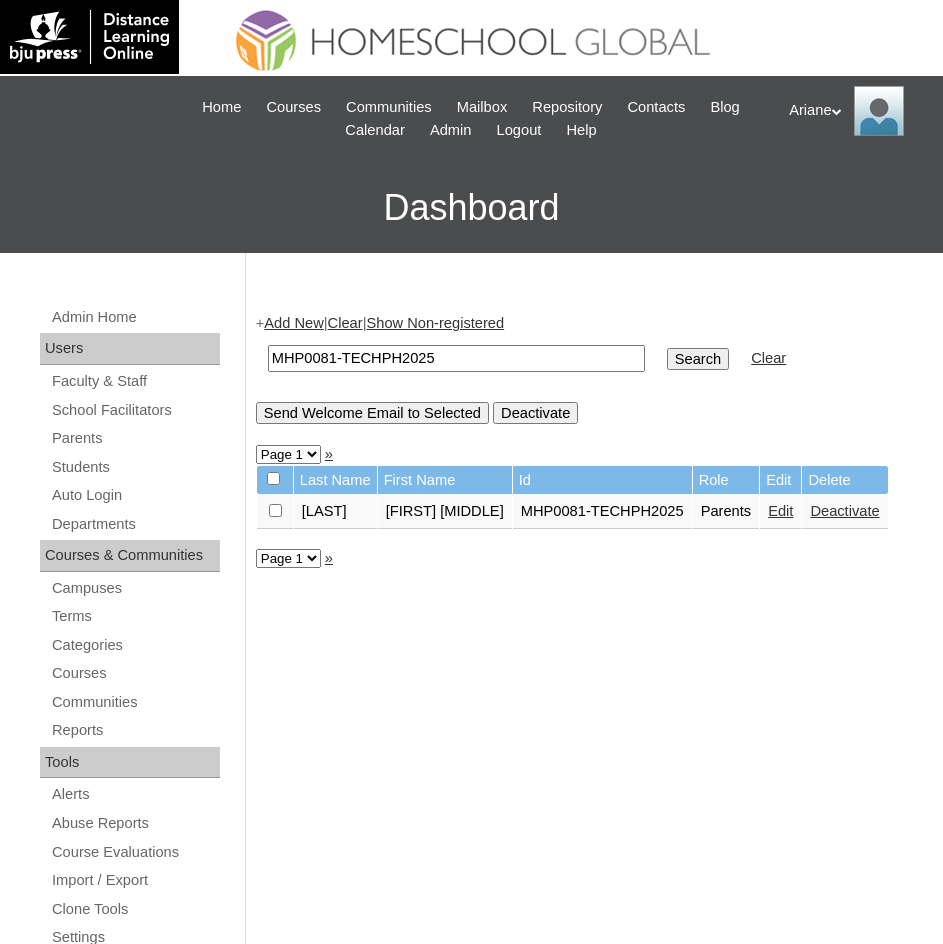 scroll, scrollTop: 0, scrollLeft: 0, axis: both 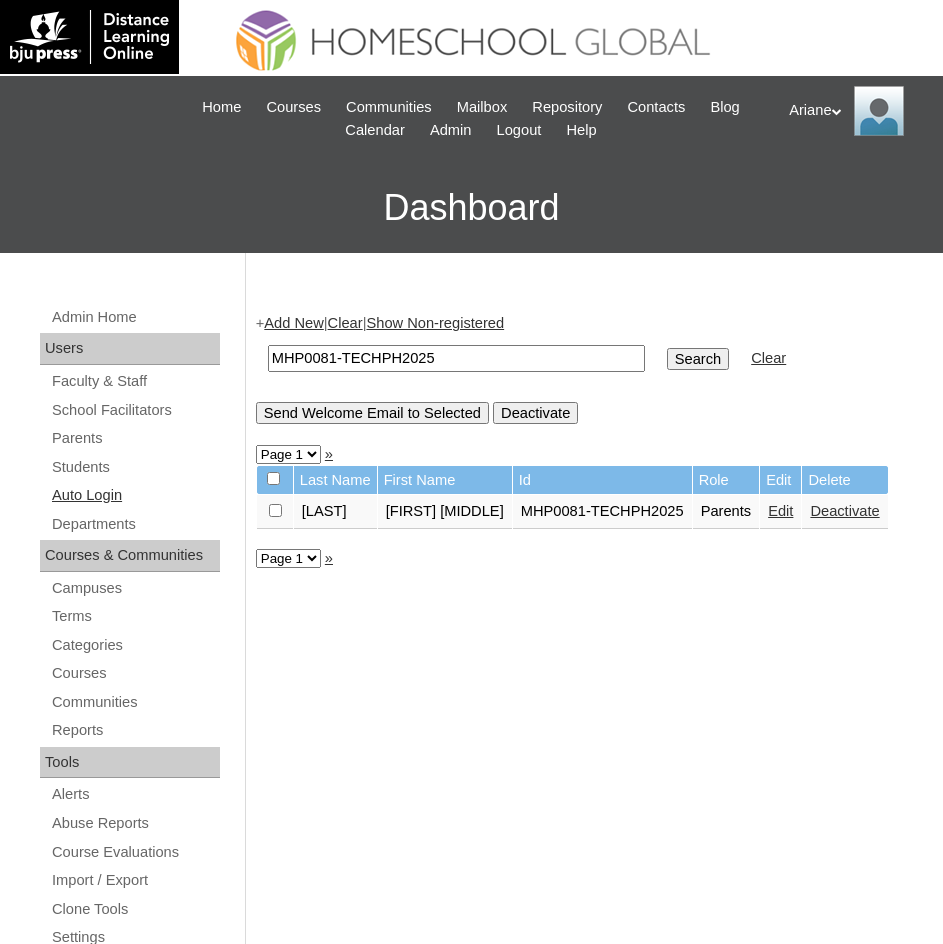 click on "Auto Login" at bounding box center [135, 495] 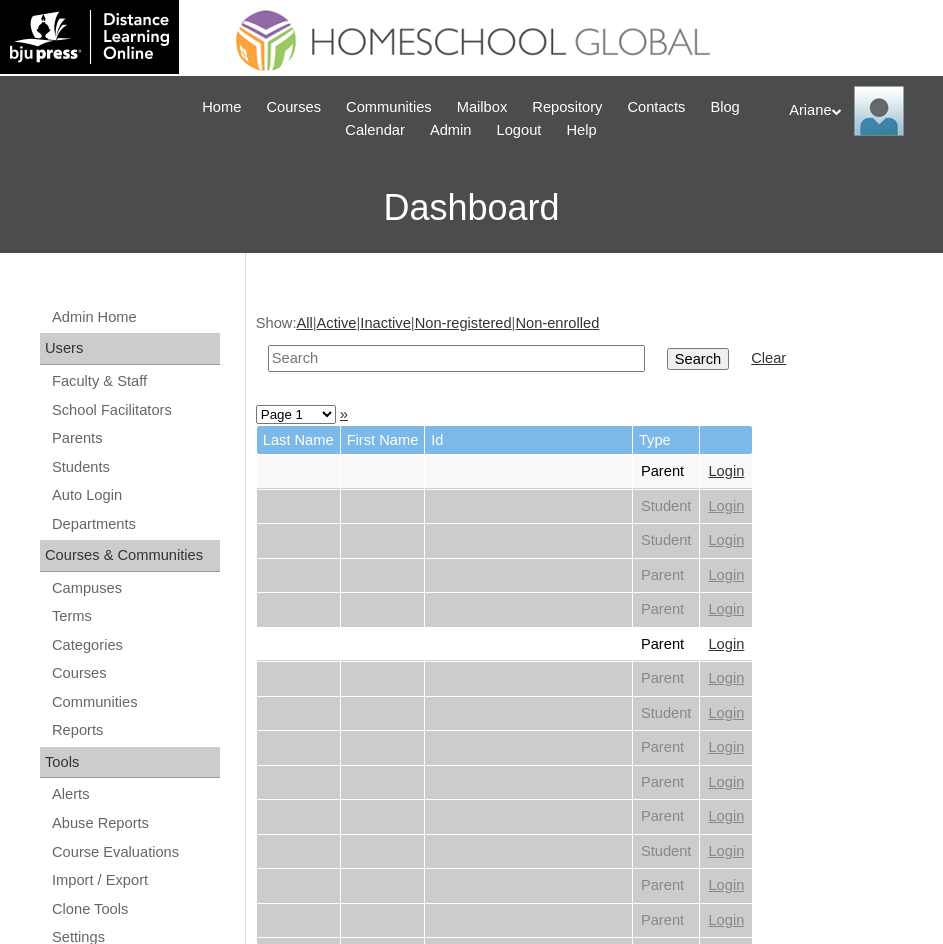 scroll, scrollTop: 0, scrollLeft: 0, axis: both 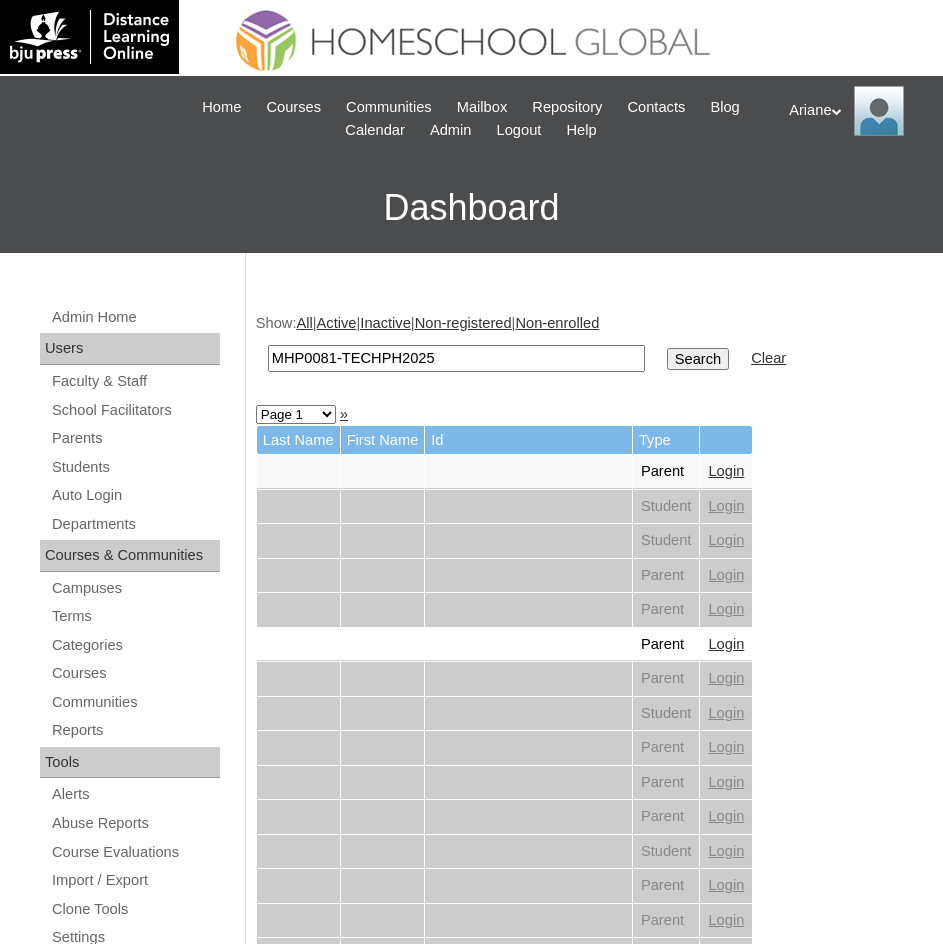 type on "MHP0081-TECHPH2025" 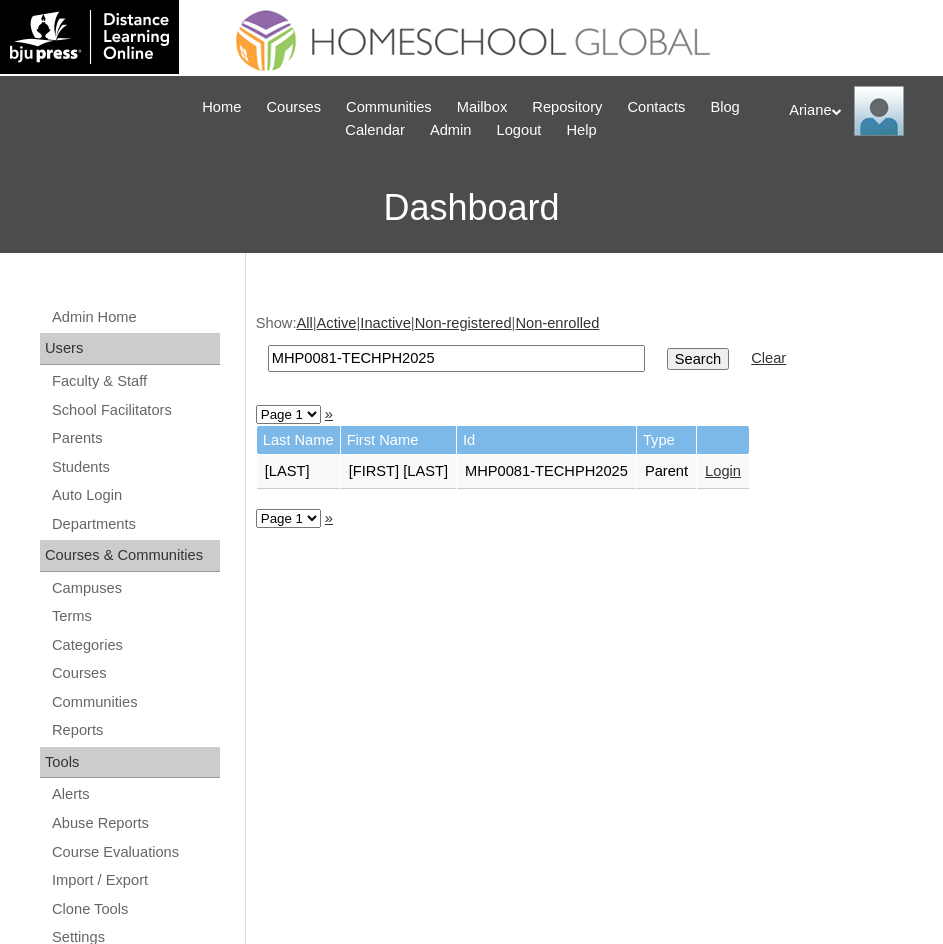 scroll, scrollTop: 0, scrollLeft: 0, axis: both 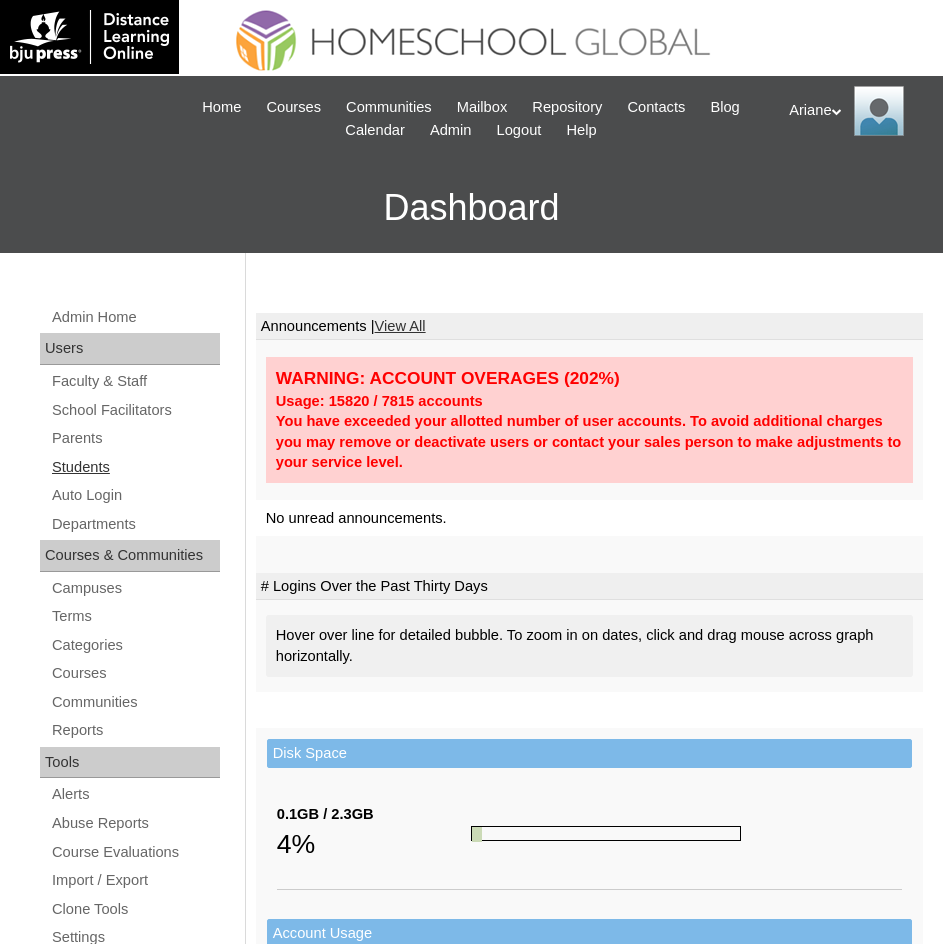 click on "Students" at bounding box center (135, 467) 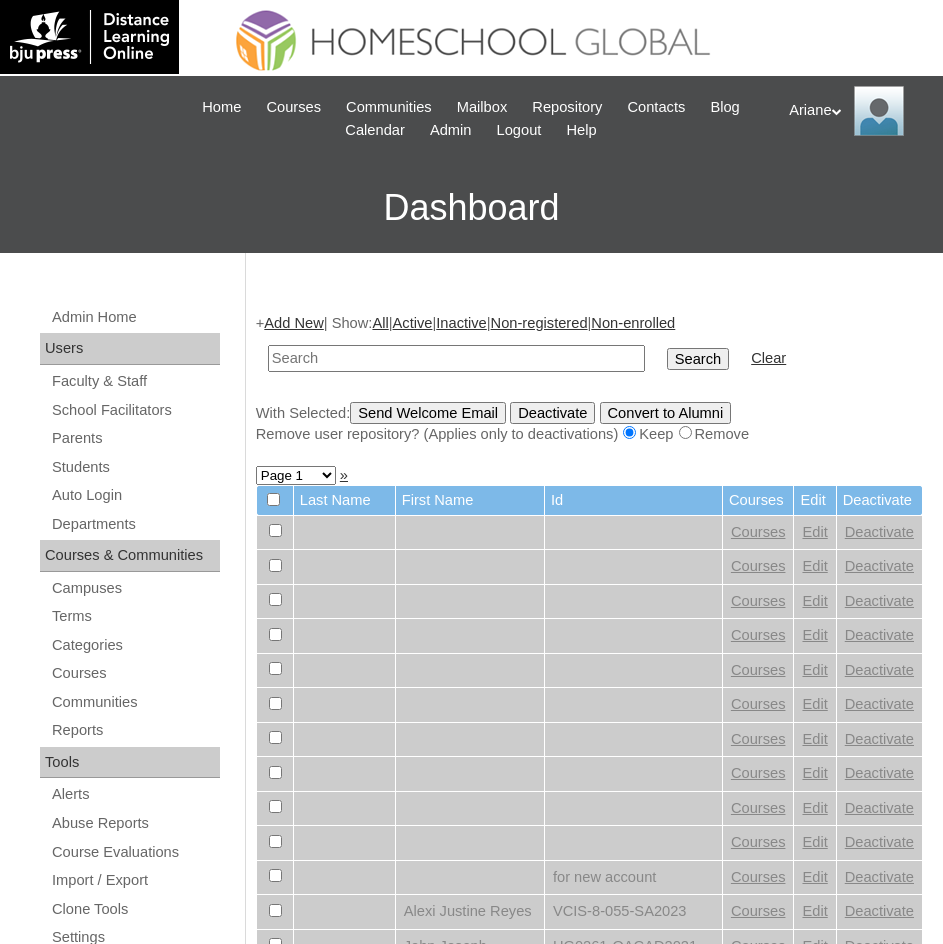 scroll, scrollTop: 0, scrollLeft: 0, axis: both 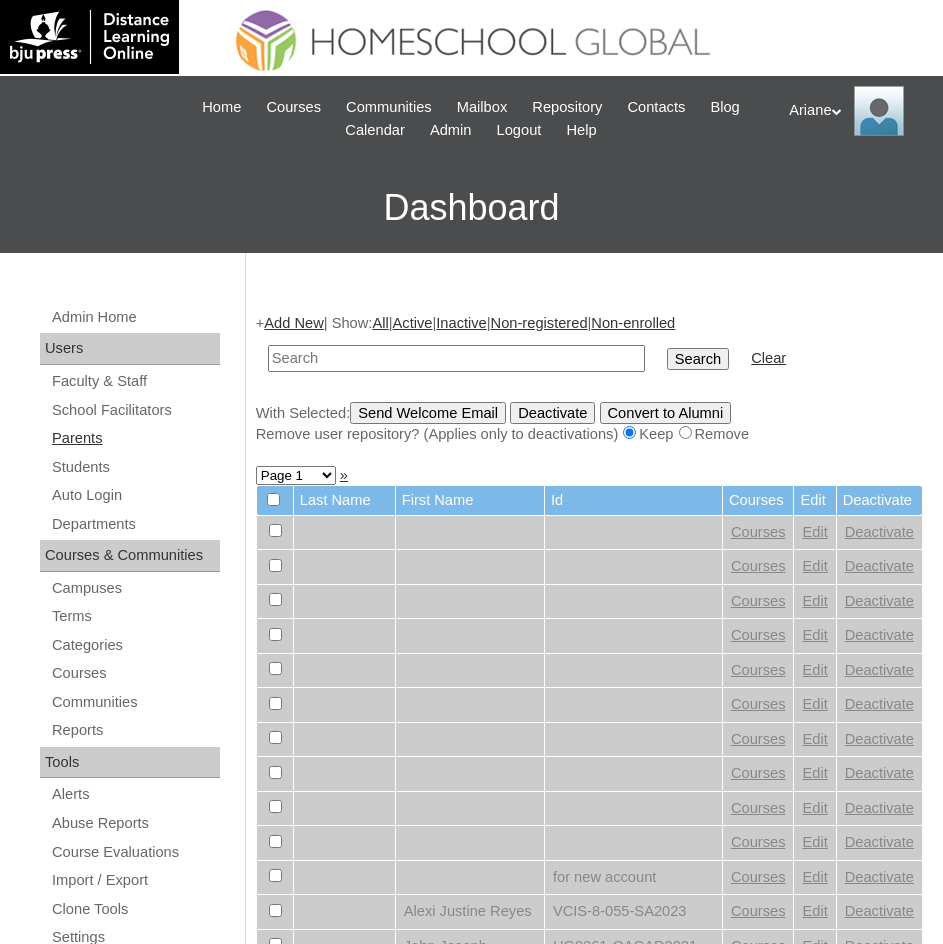 click on "Parents" at bounding box center (135, 438) 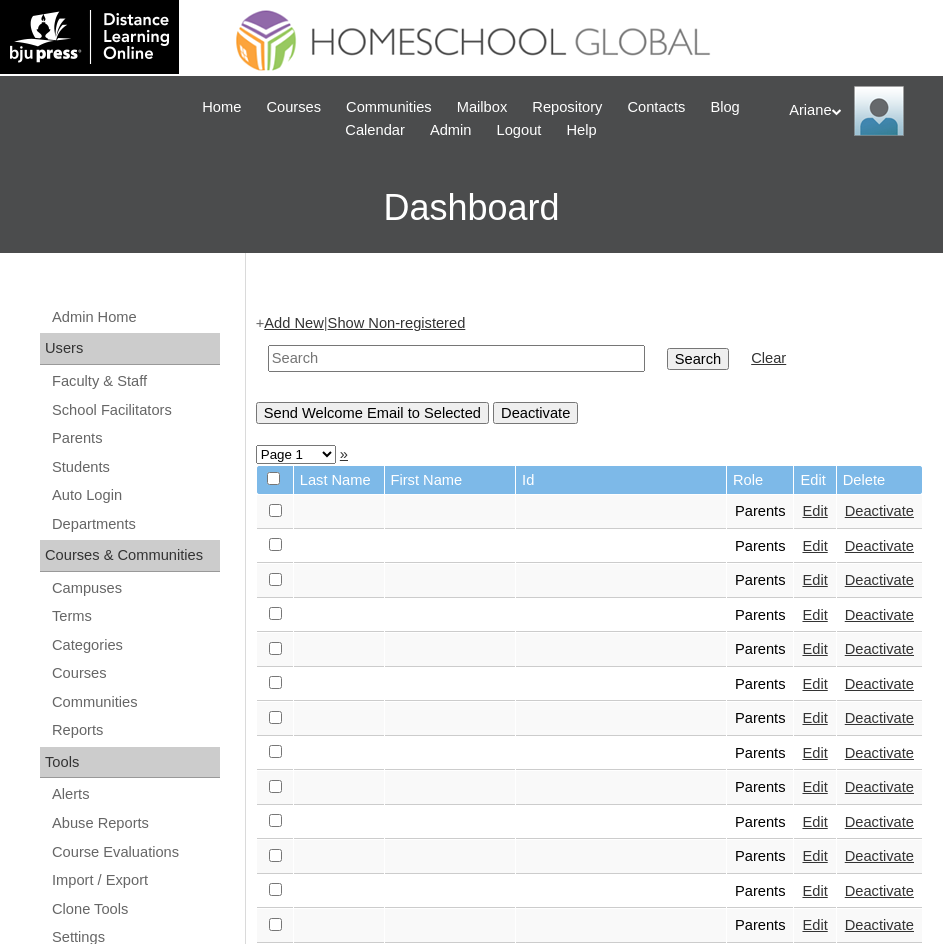 scroll, scrollTop: 0, scrollLeft: 0, axis: both 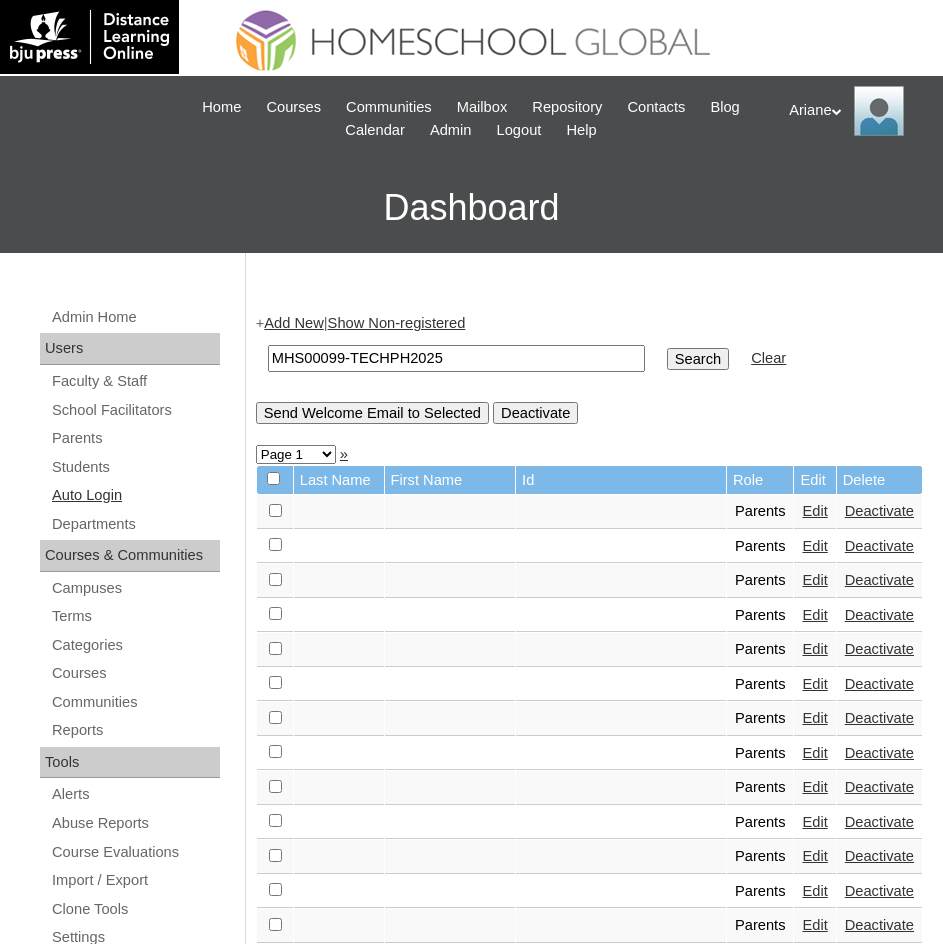 type on "MHS00099-TECHPH2025" 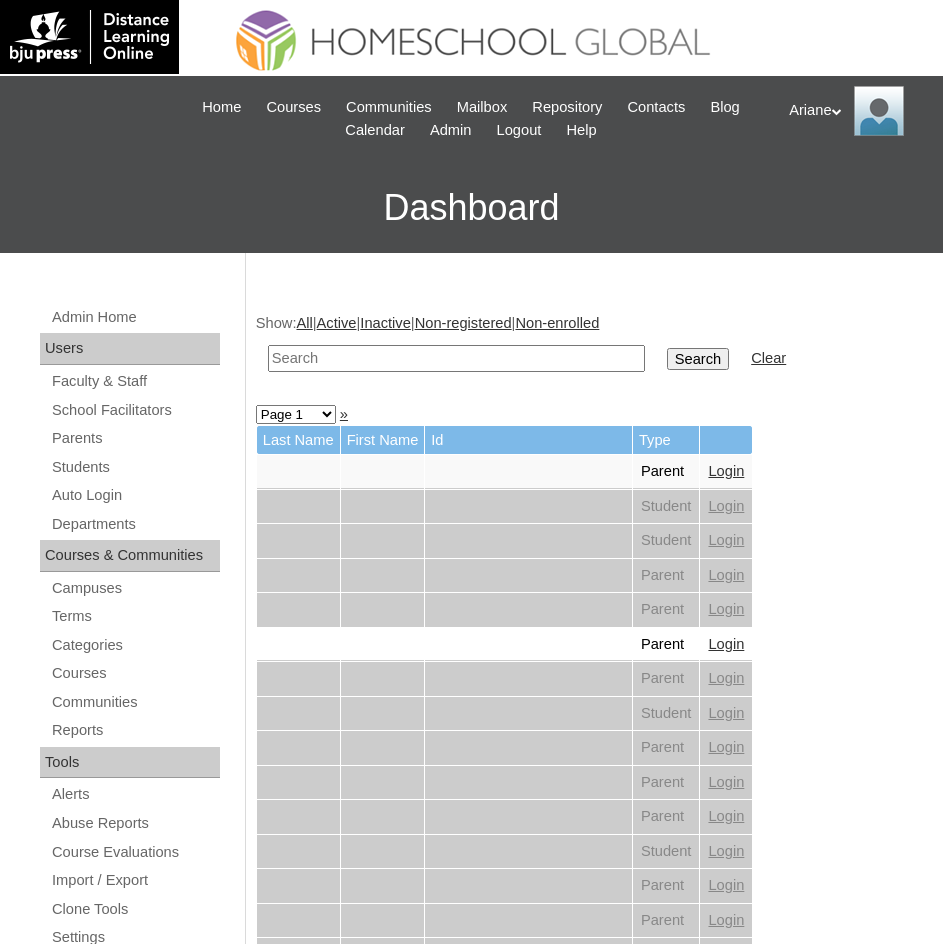 scroll, scrollTop: 0, scrollLeft: 0, axis: both 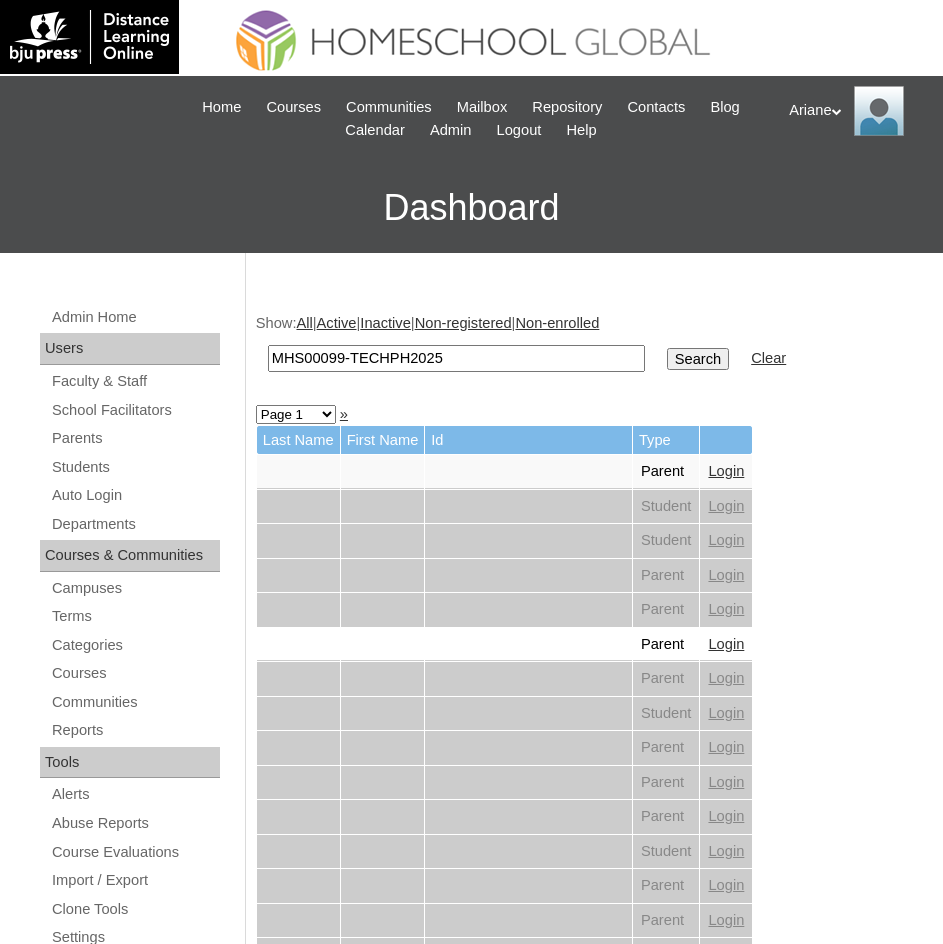 type on "MHS00099-TECHPH2025" 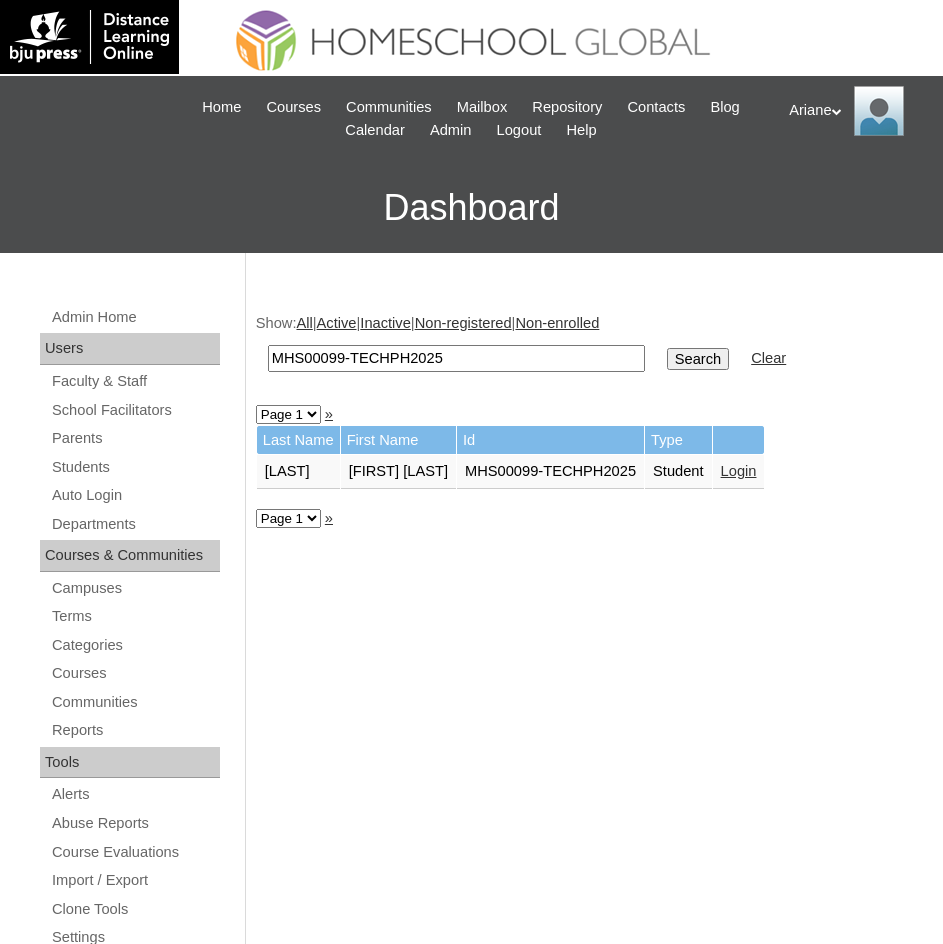 scroll, scrollTop: 0, scrollLeft: 0, axis: both 